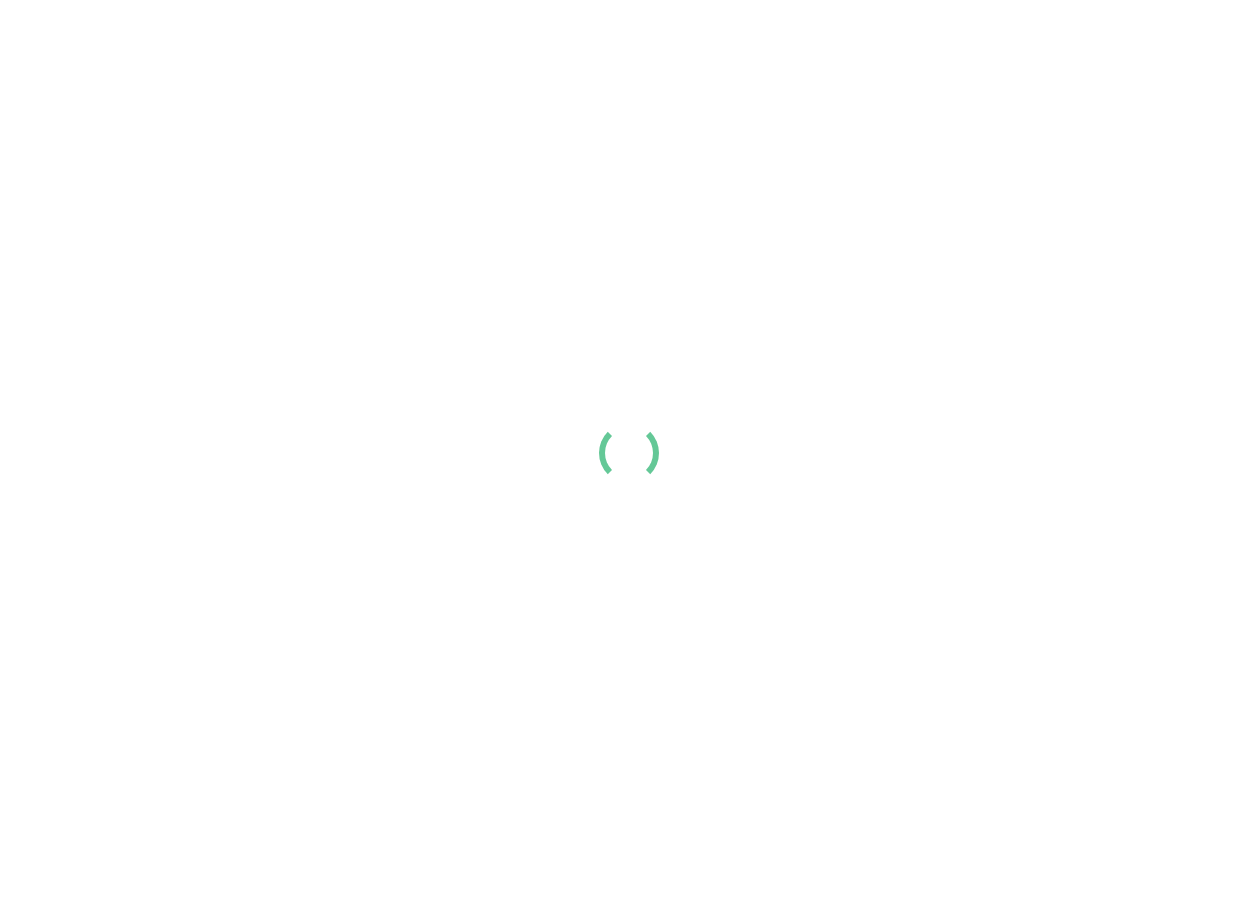 scroll, scrollTop: 0, scrollLeft: 0, axis: both 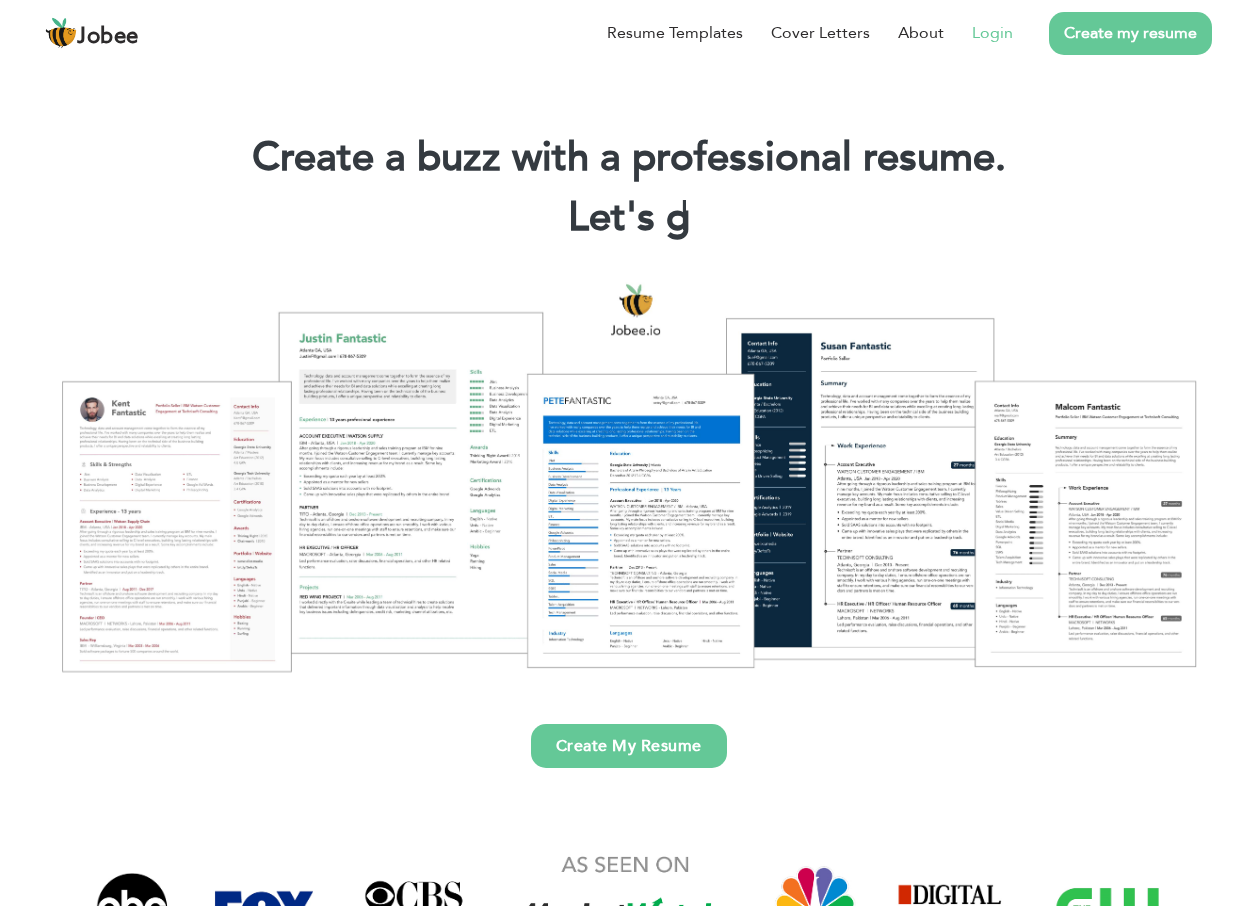 click on "Login" at bounding box center [992, 33] 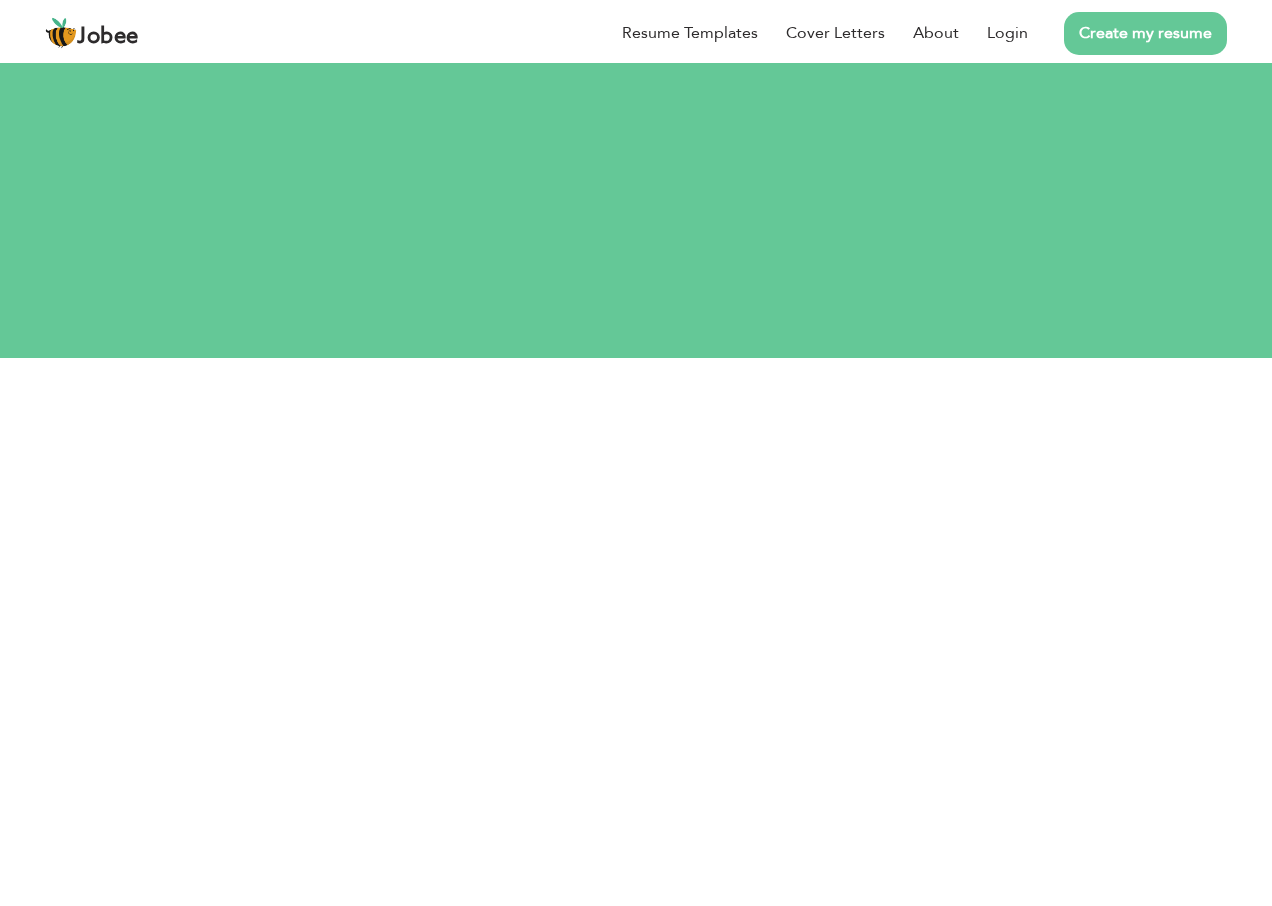 scroll, scrollTop: 0, scrollLeft: 0, axis: both 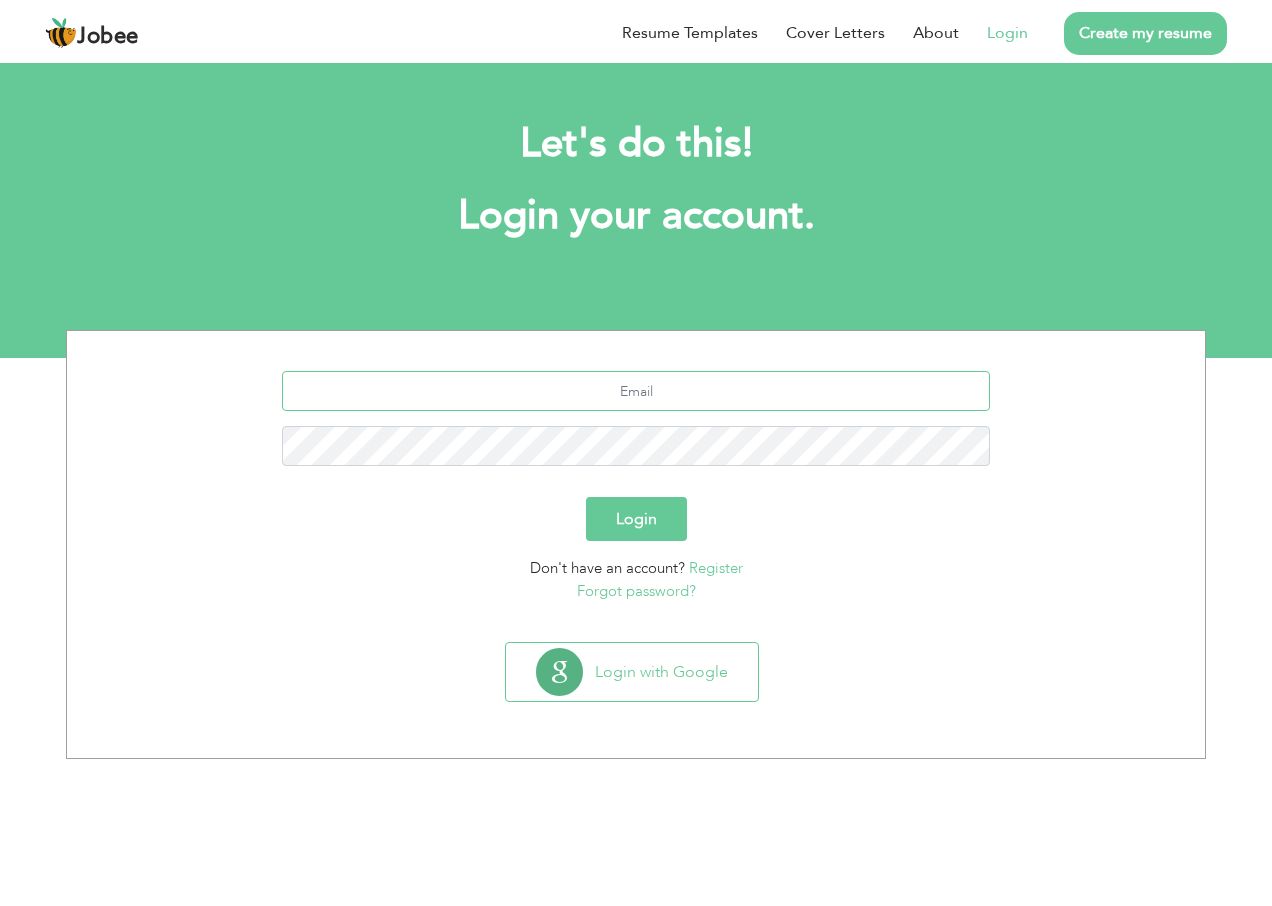 click at bounding box center [636, 391] 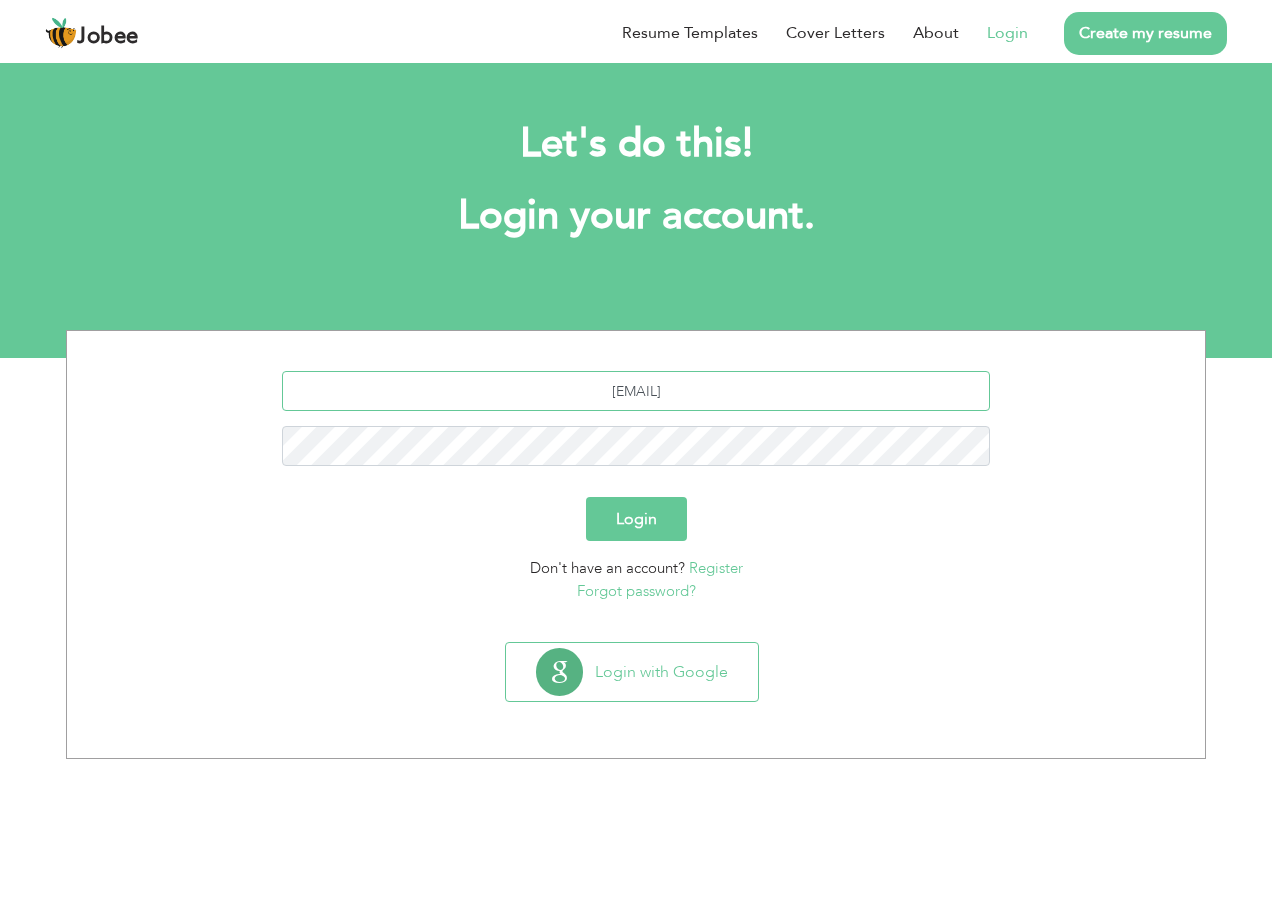 type on "muheebrehman790@gmail.com" 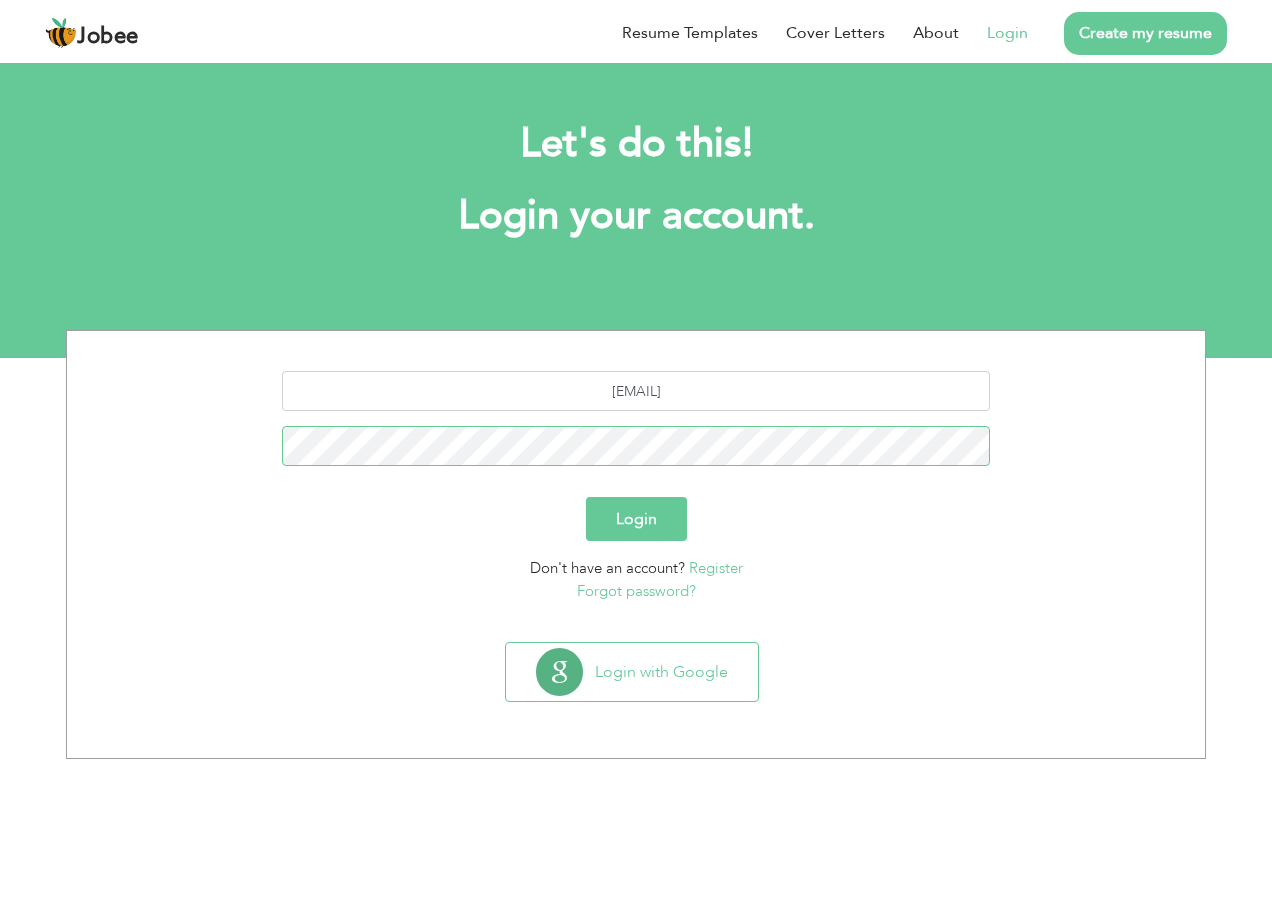 click on "Login" at bounding box center (636, 519) 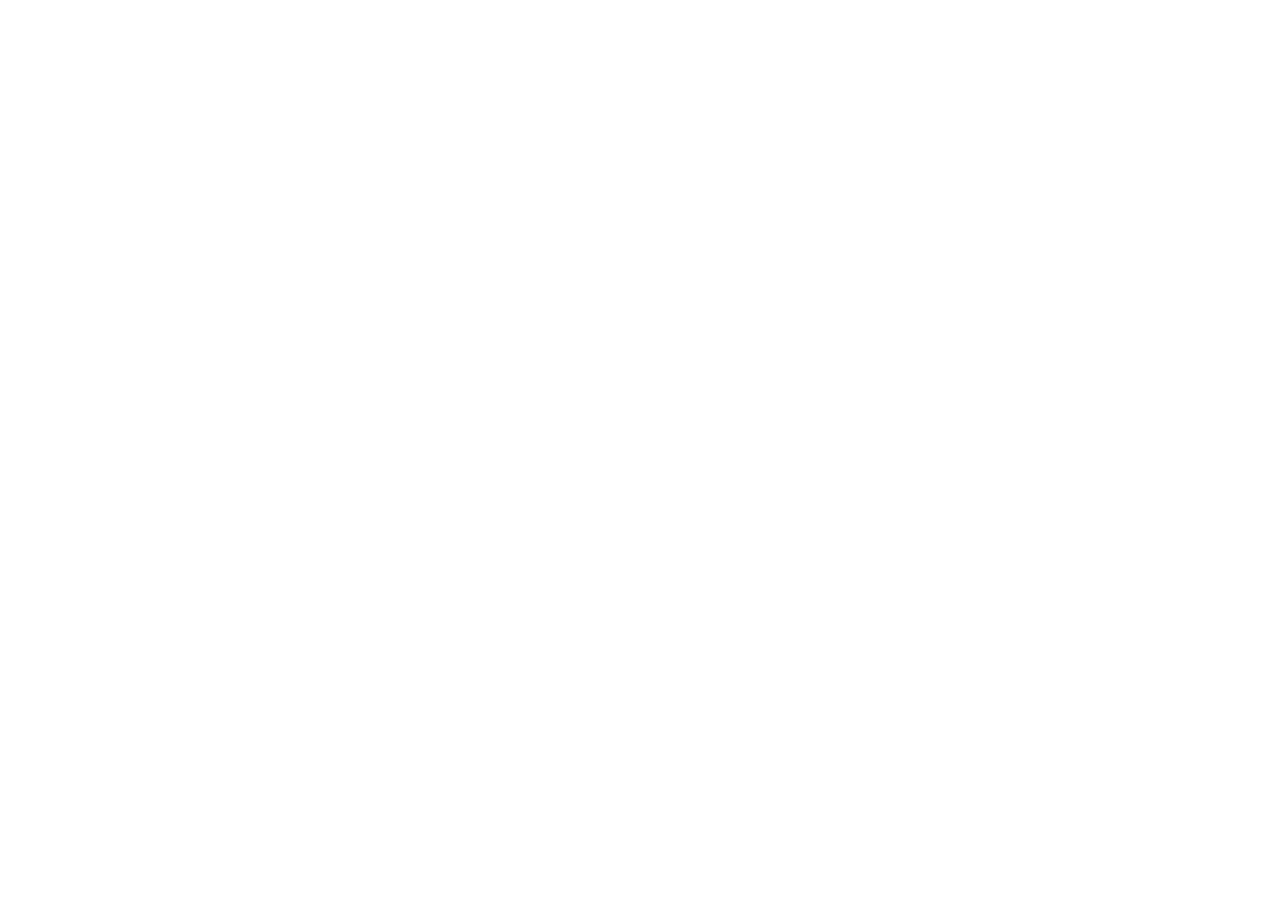 scroll, scrollTop: 0, scrollLeft: 0, axis: both 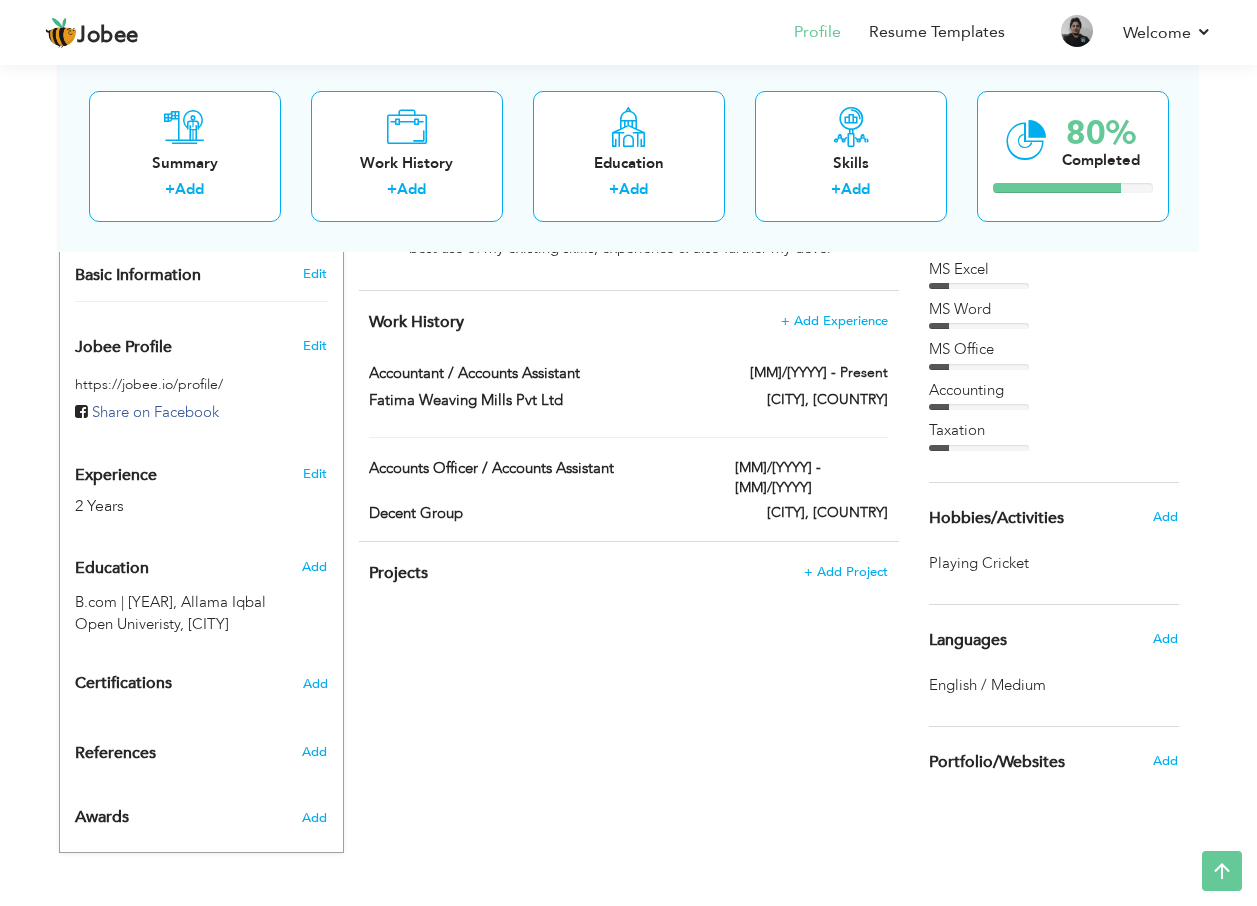 click on "Projects
+ Add Project
×
Projects
* Project Title
Company Tools" at bounding box center [629, 583] 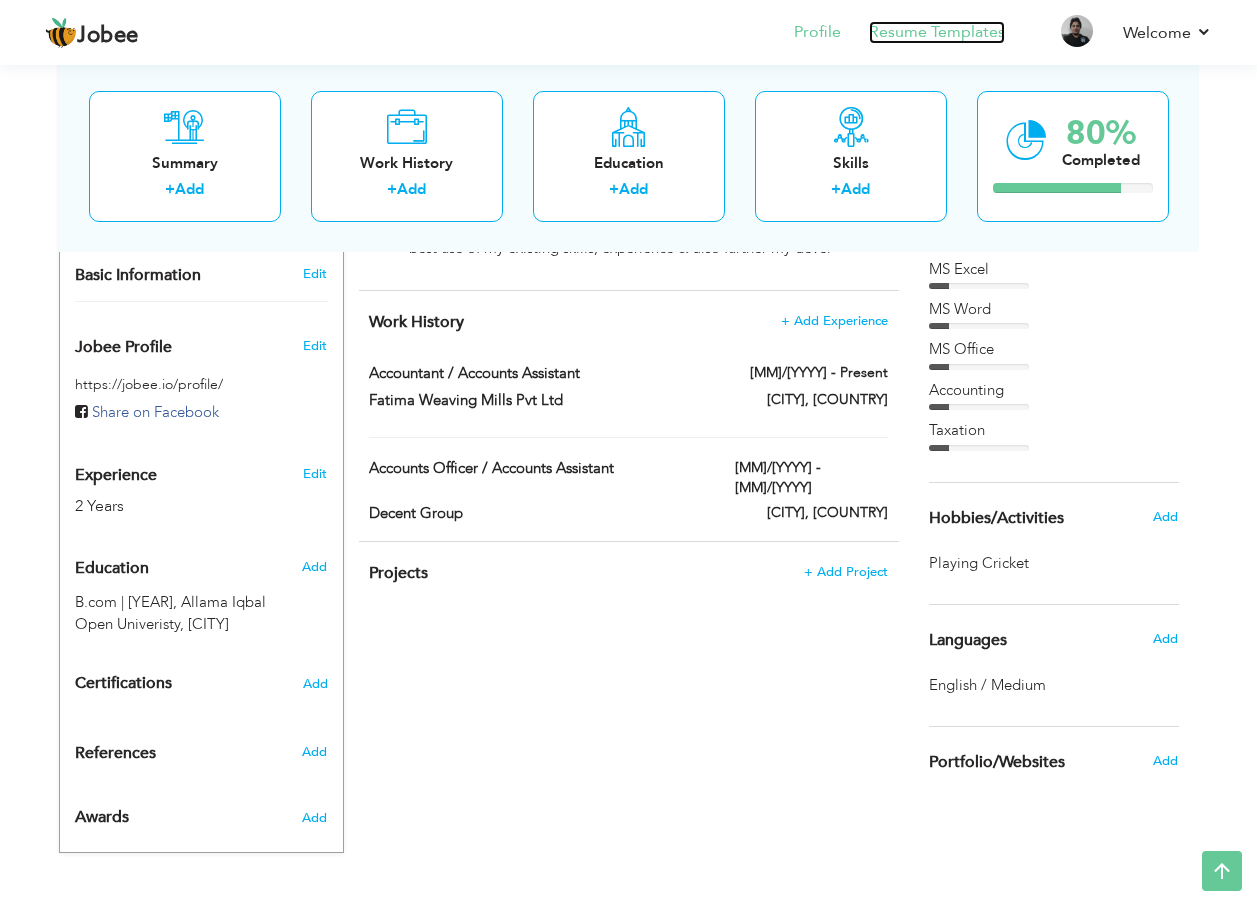 click on "Resume Templates" at bounding box center [937, 32] 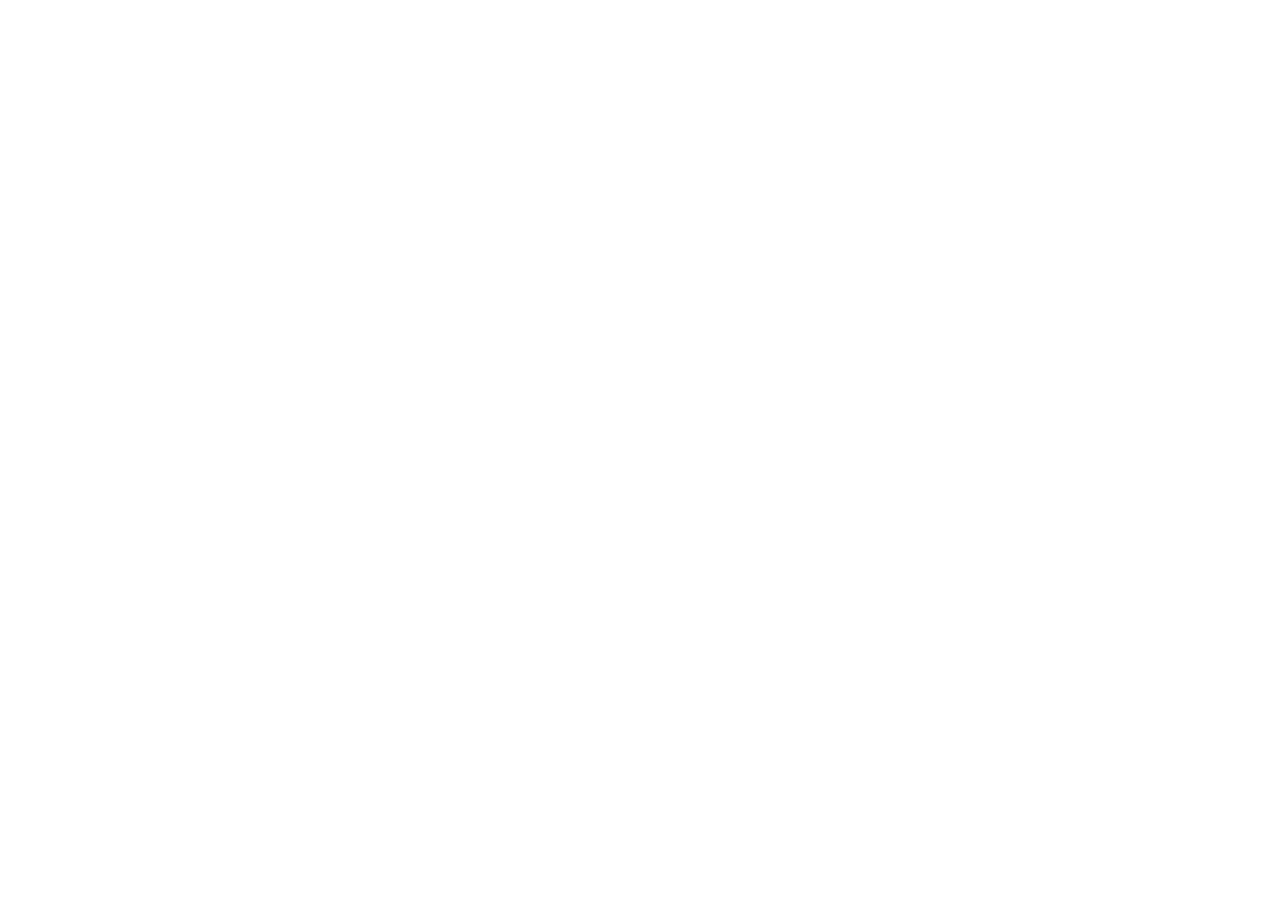 scroll, scrollTop: 0, scrollLeft: 0, axis: both 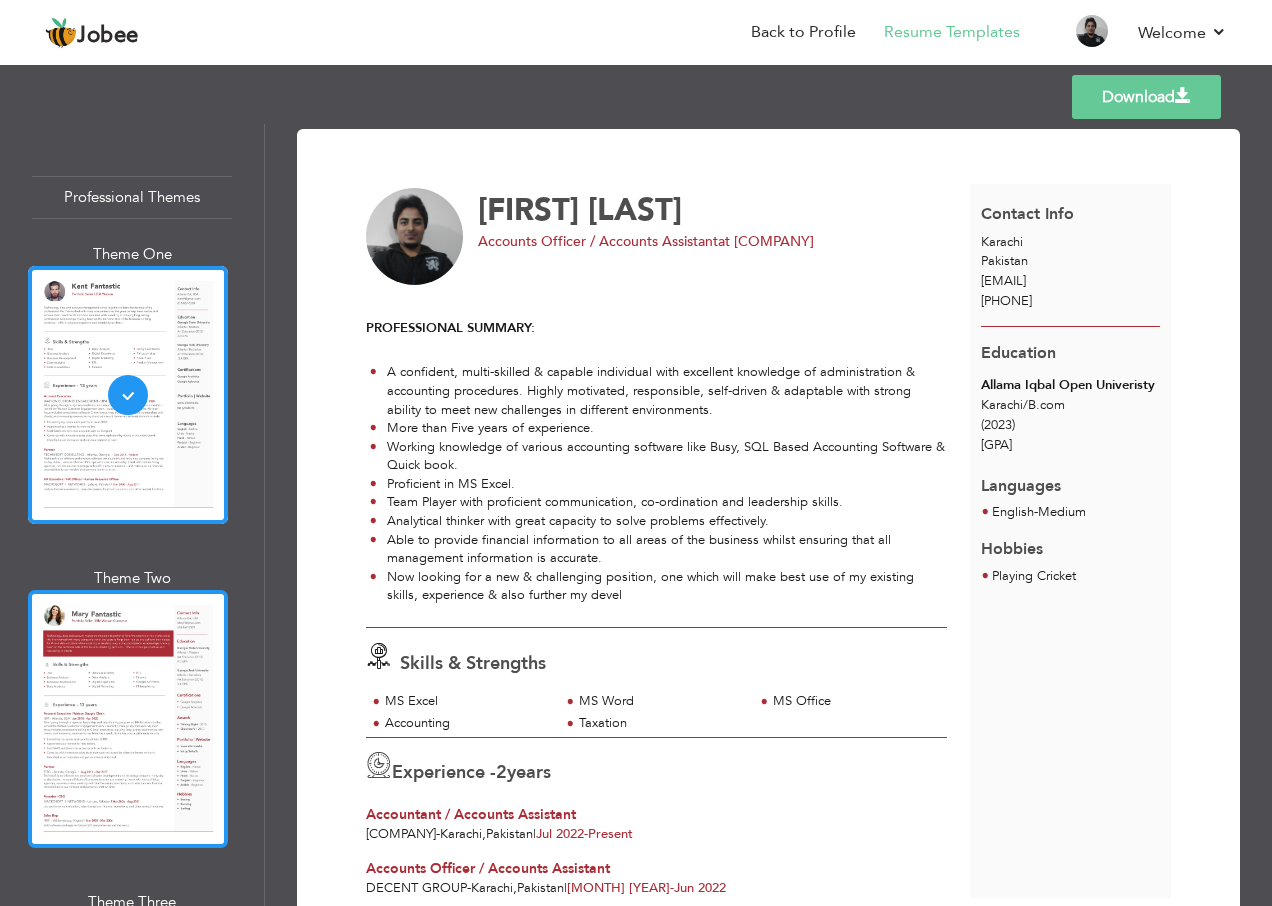 click at bounding box center [128, 719] 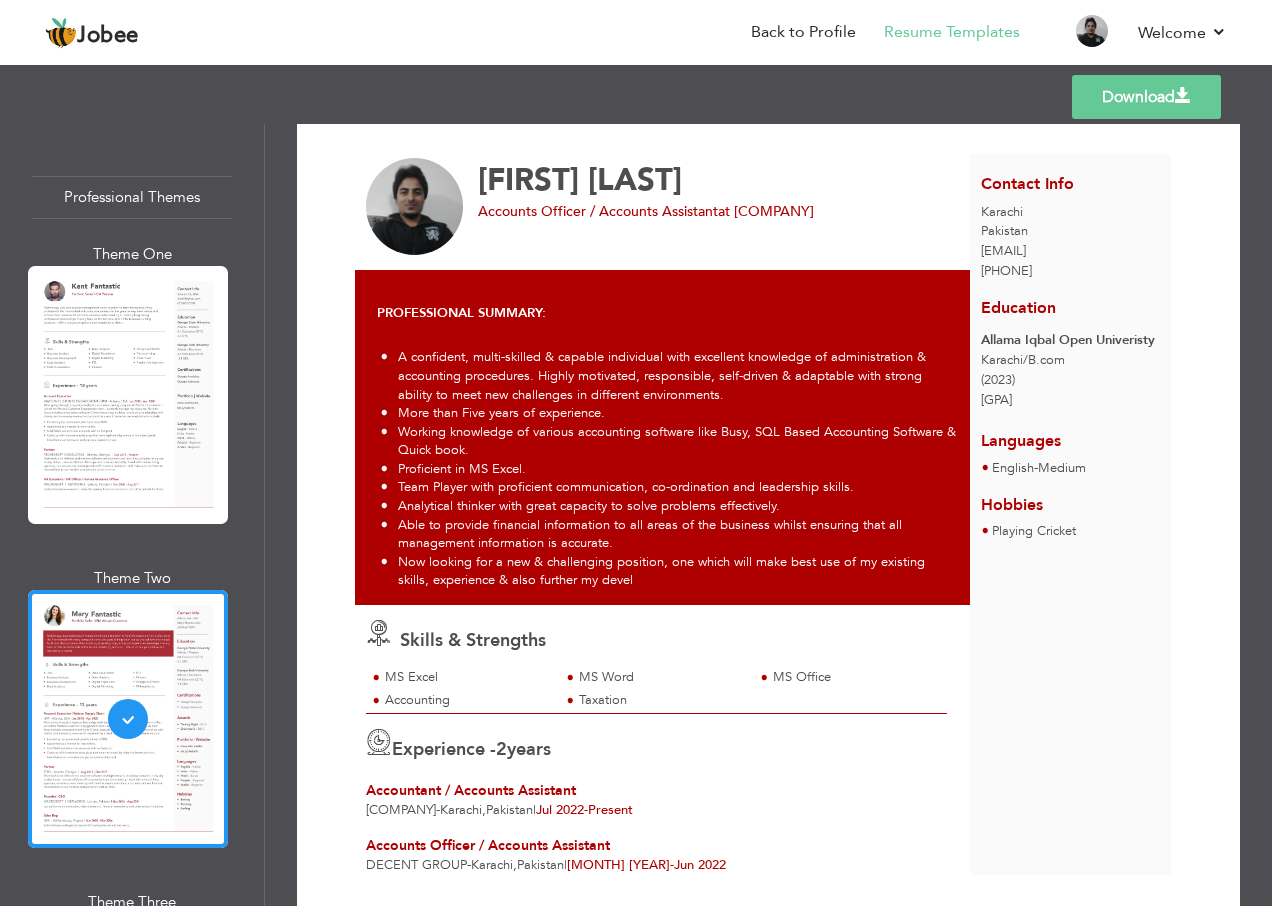scroll, scrollTop: 0, scrollLeft: 0, axis: both 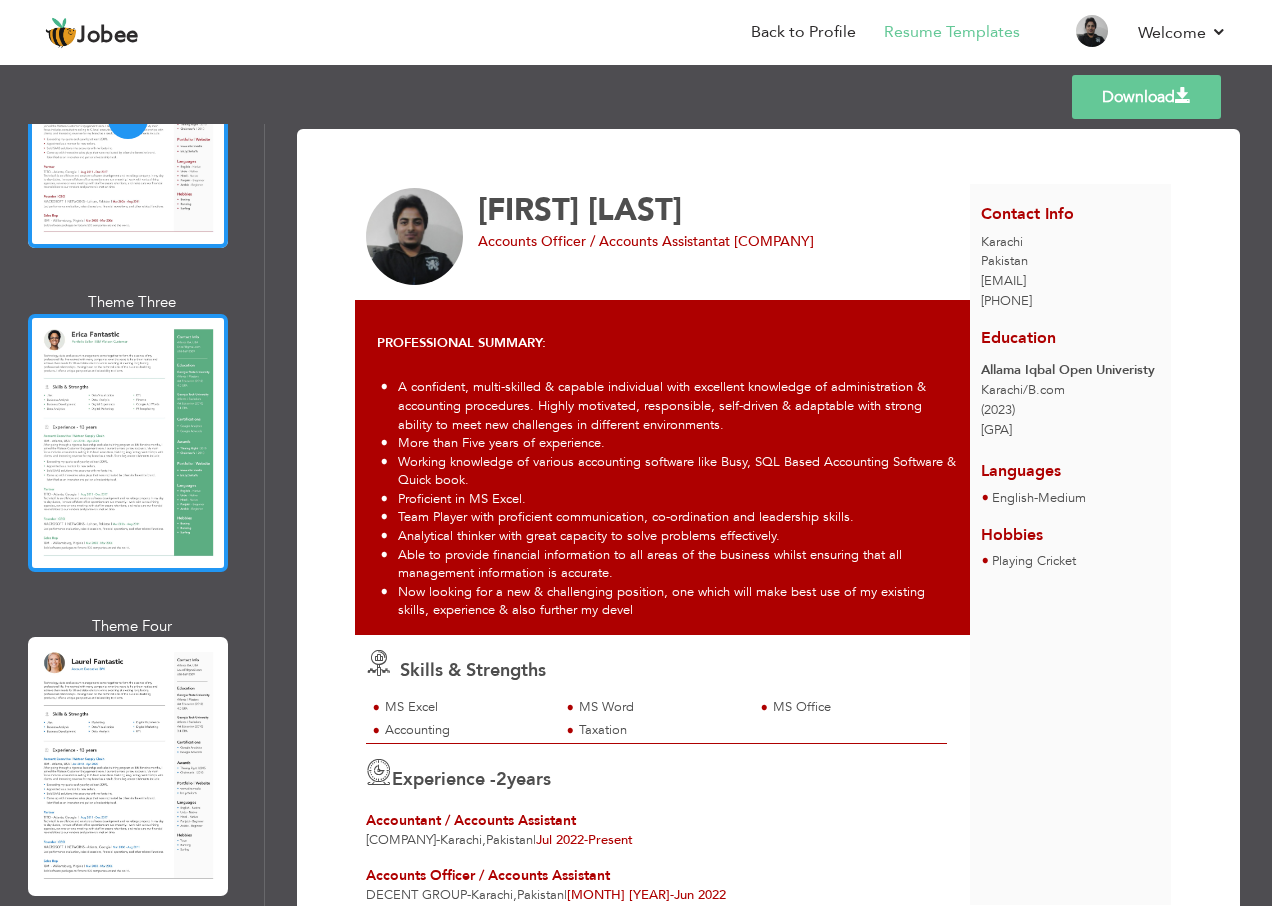 click at bounding box center [128, 443] 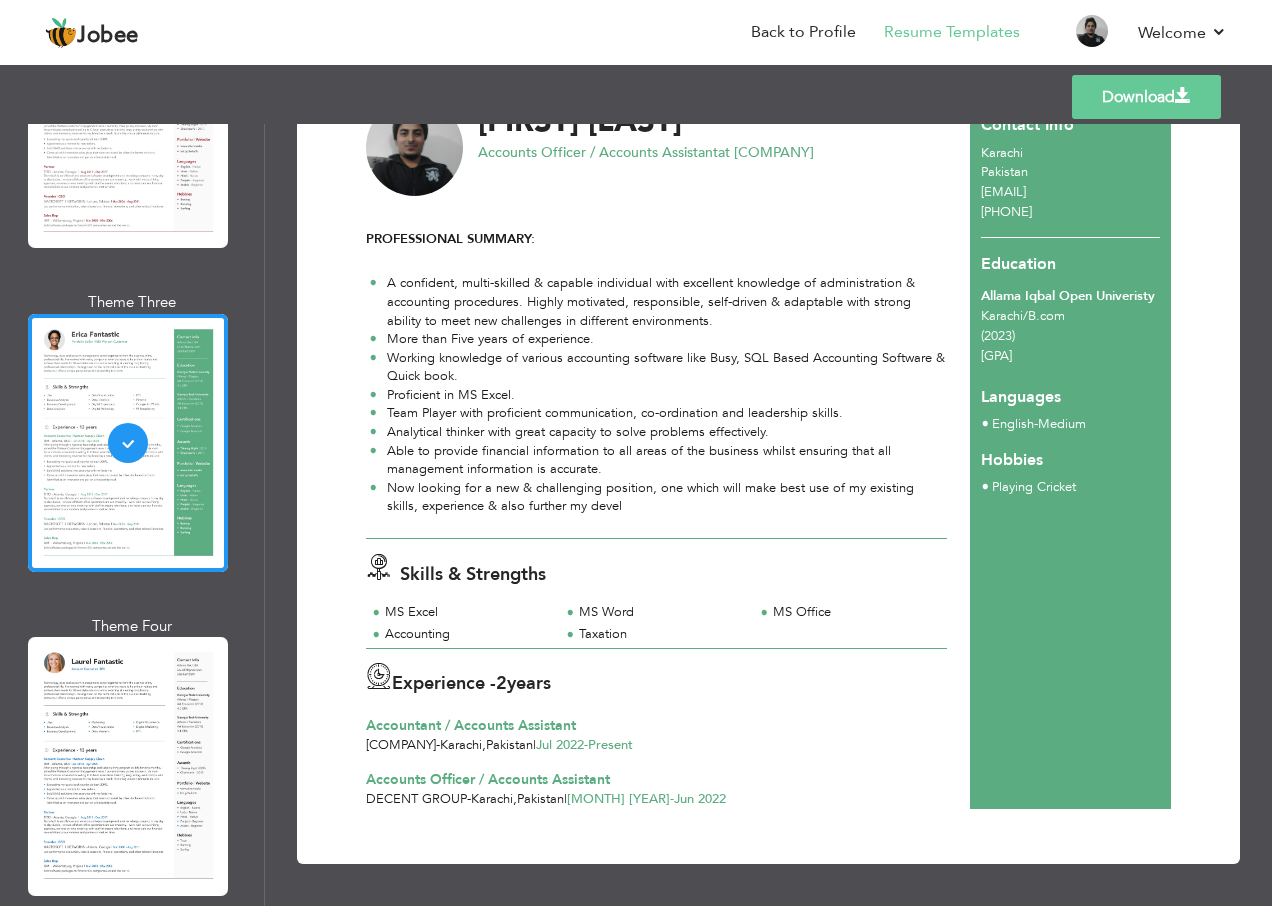scroll, scrollTop: 0, scrollLeft: 0, axis: both 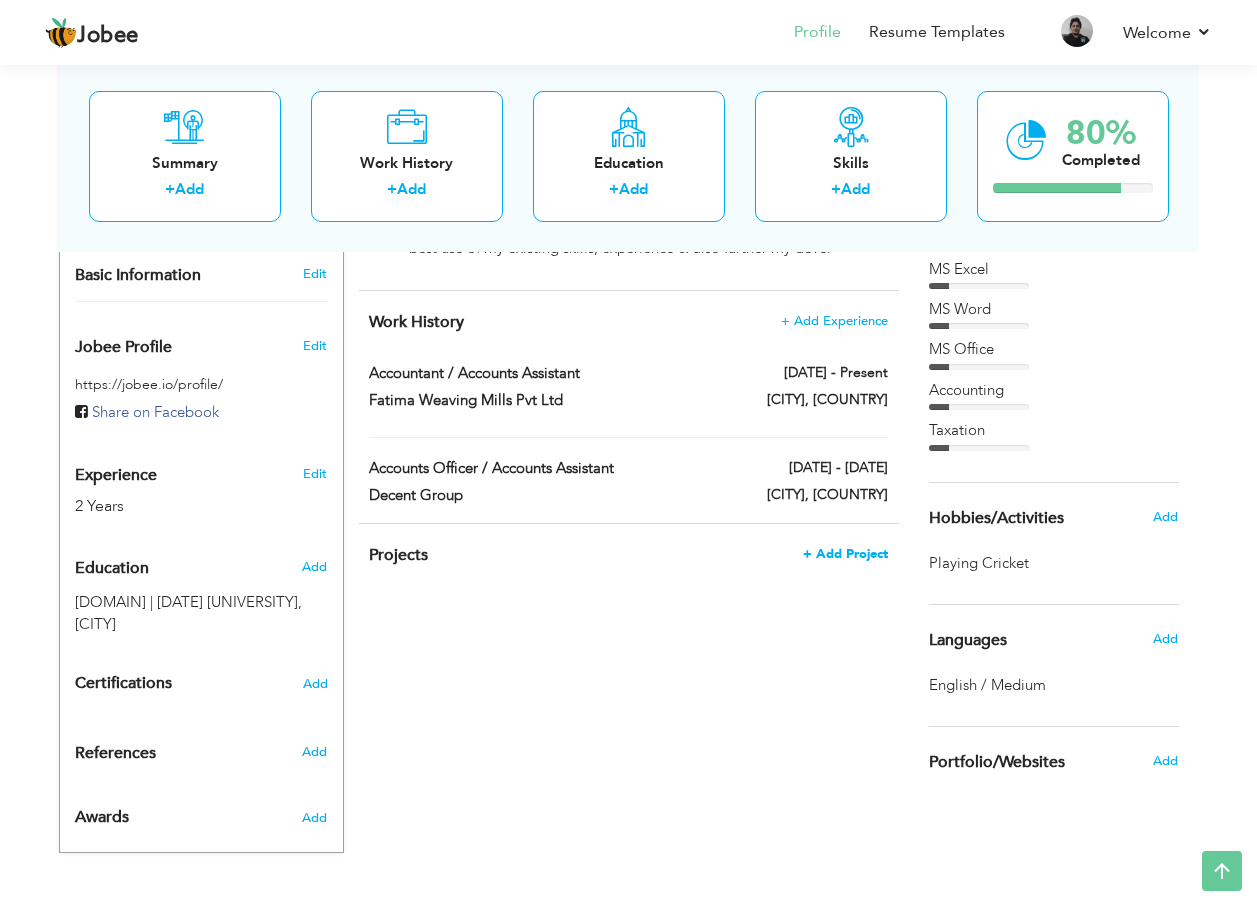 click on "+ Add Project" at bounding box center (845, 554) 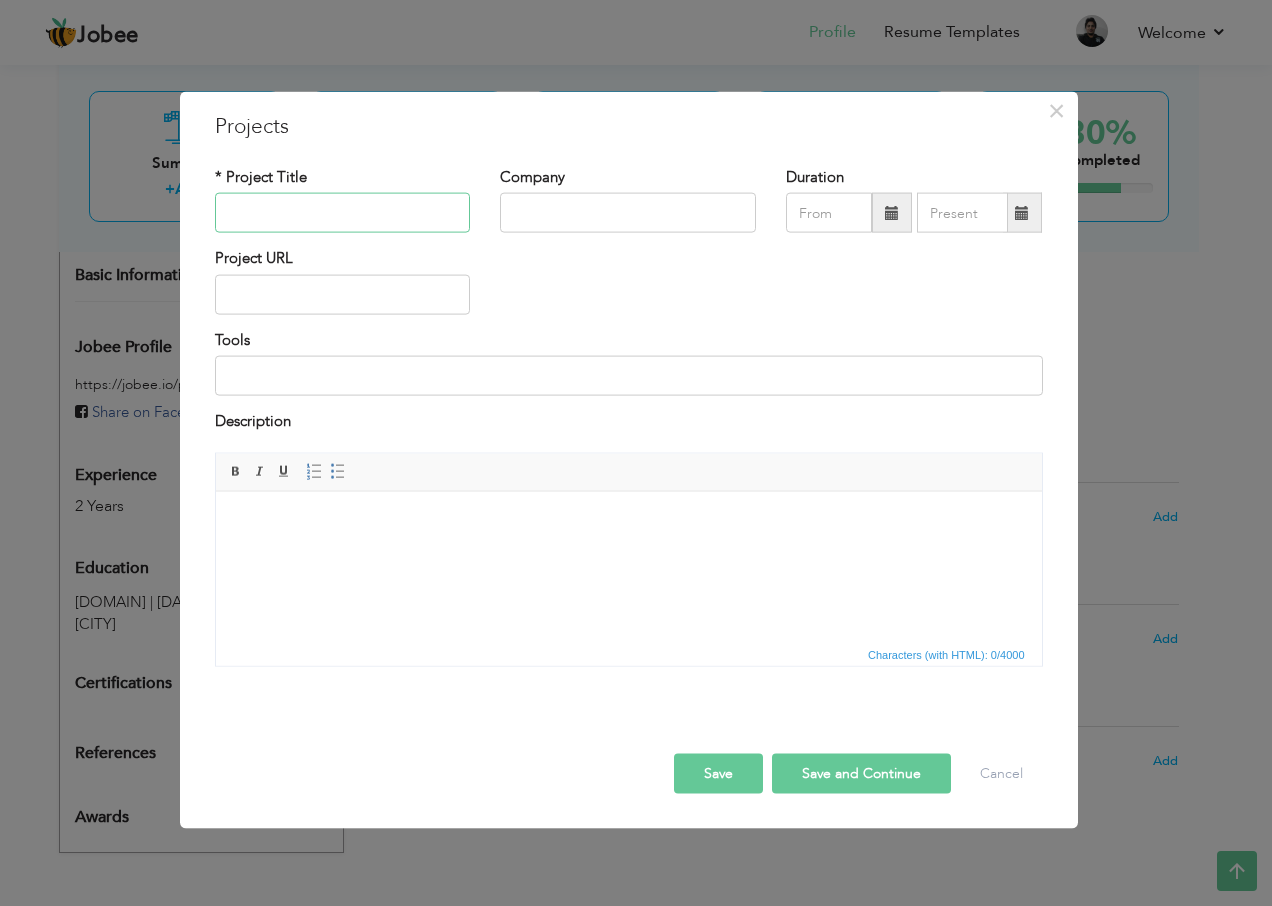 click at bounding box center (343, 213) 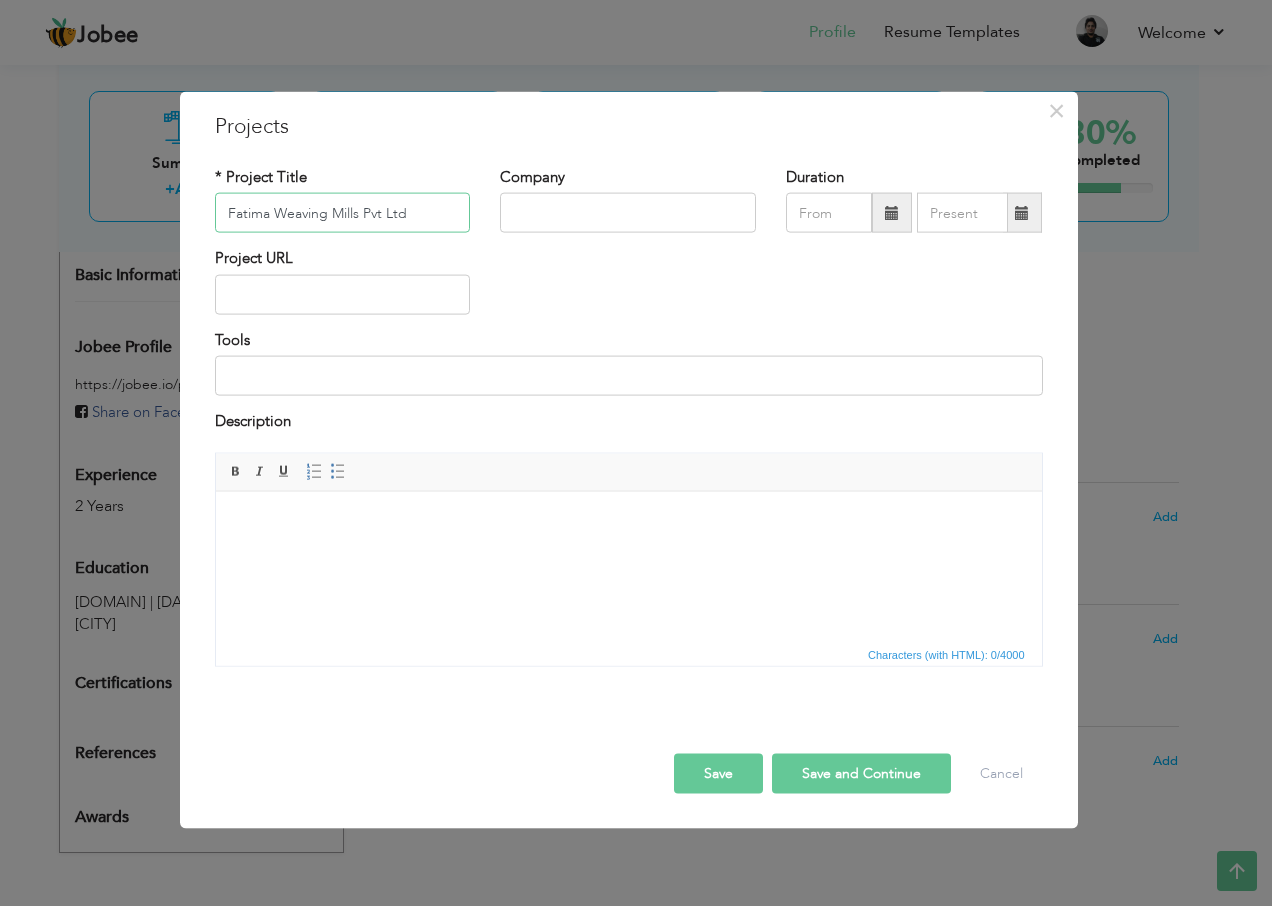 drag, startPoint x: 423, startPoint y: 217, endPoint x: 207, endPoint y: 221, distance: 216.03703 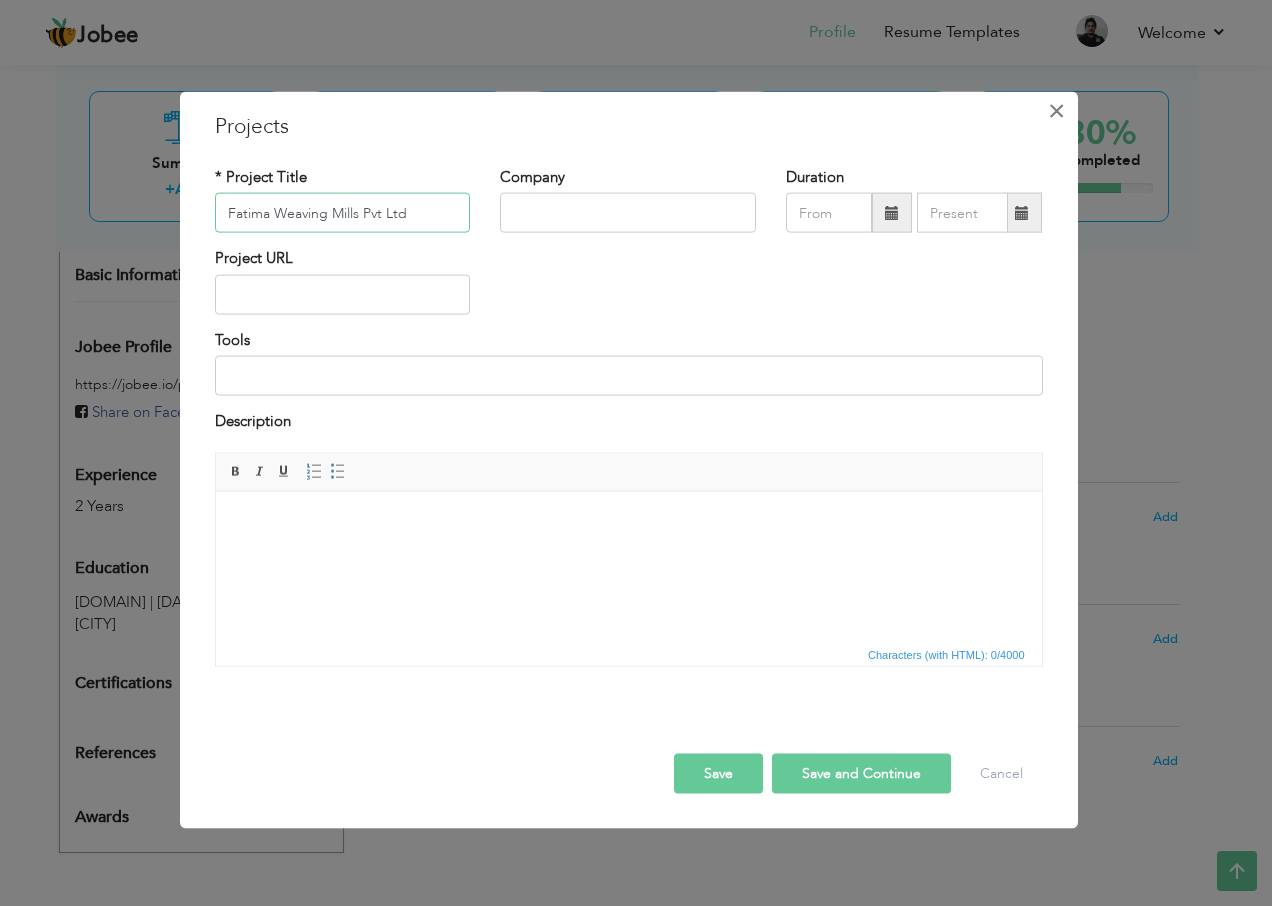 type on "Fatima Weaving Mills Pvt Ltd" 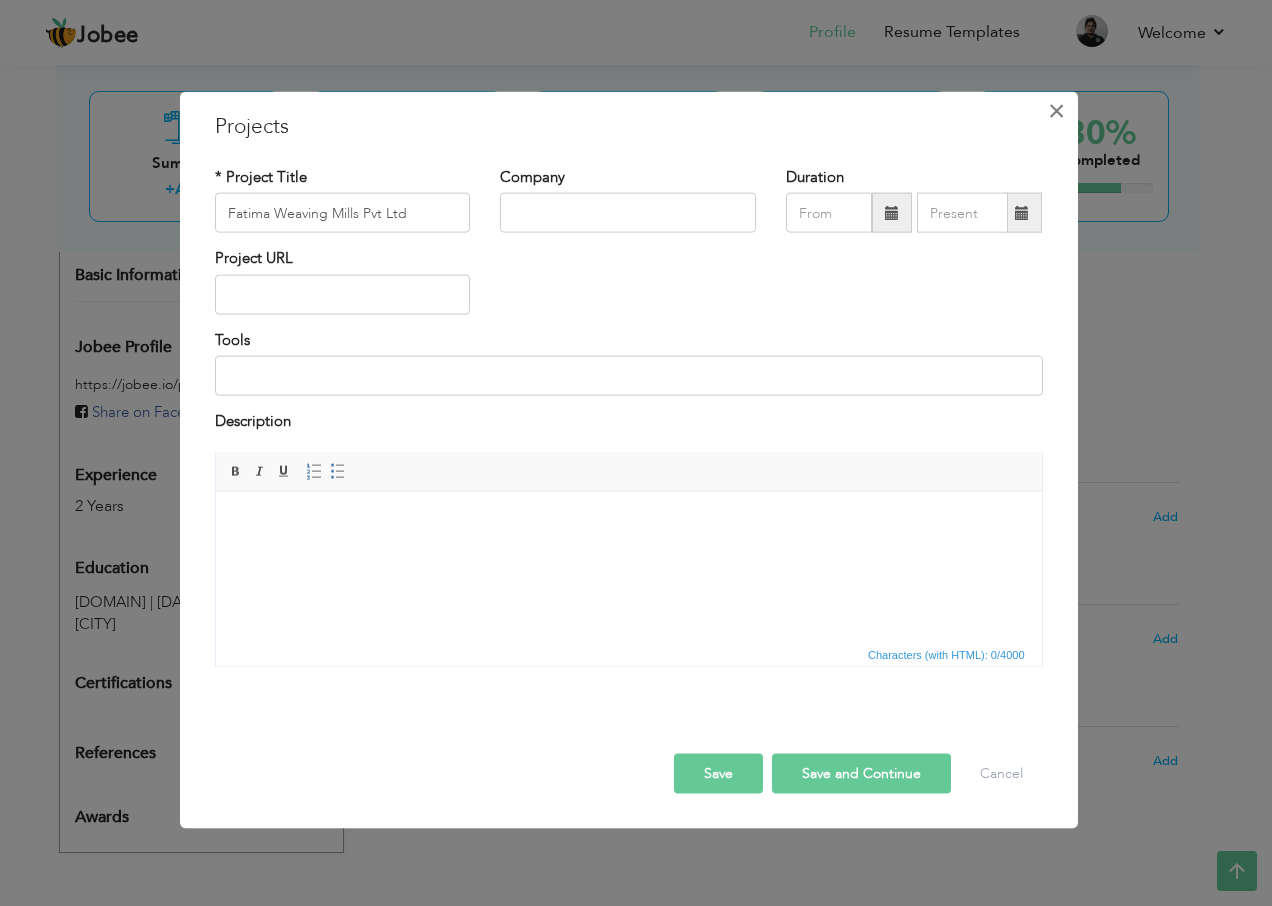 click on "×" at bounding box center [1056, 111] 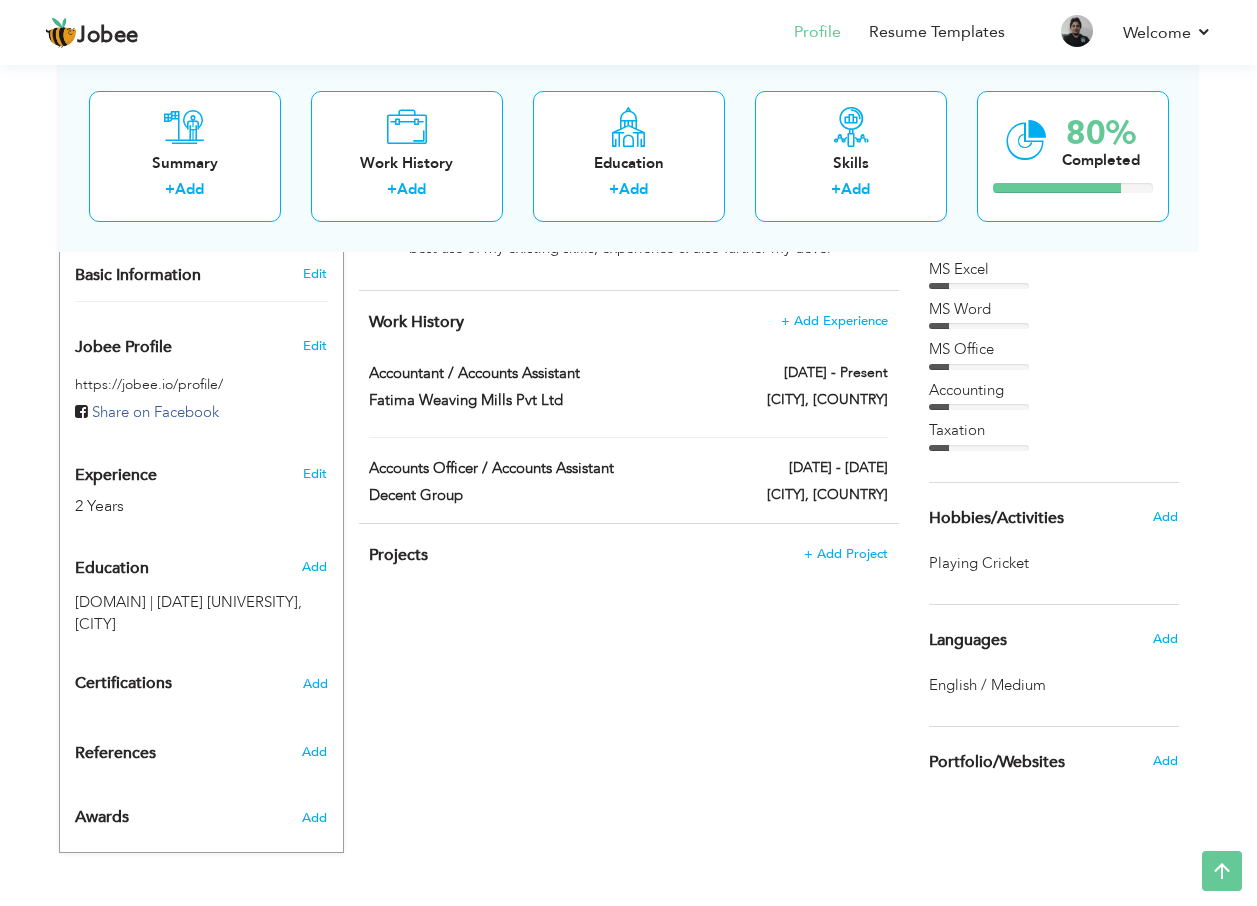 click on "CV Import
Profile Strength
0%
Select an Item from right menu
Work History
* Job Title Tools" at bounding box center (629, 336) 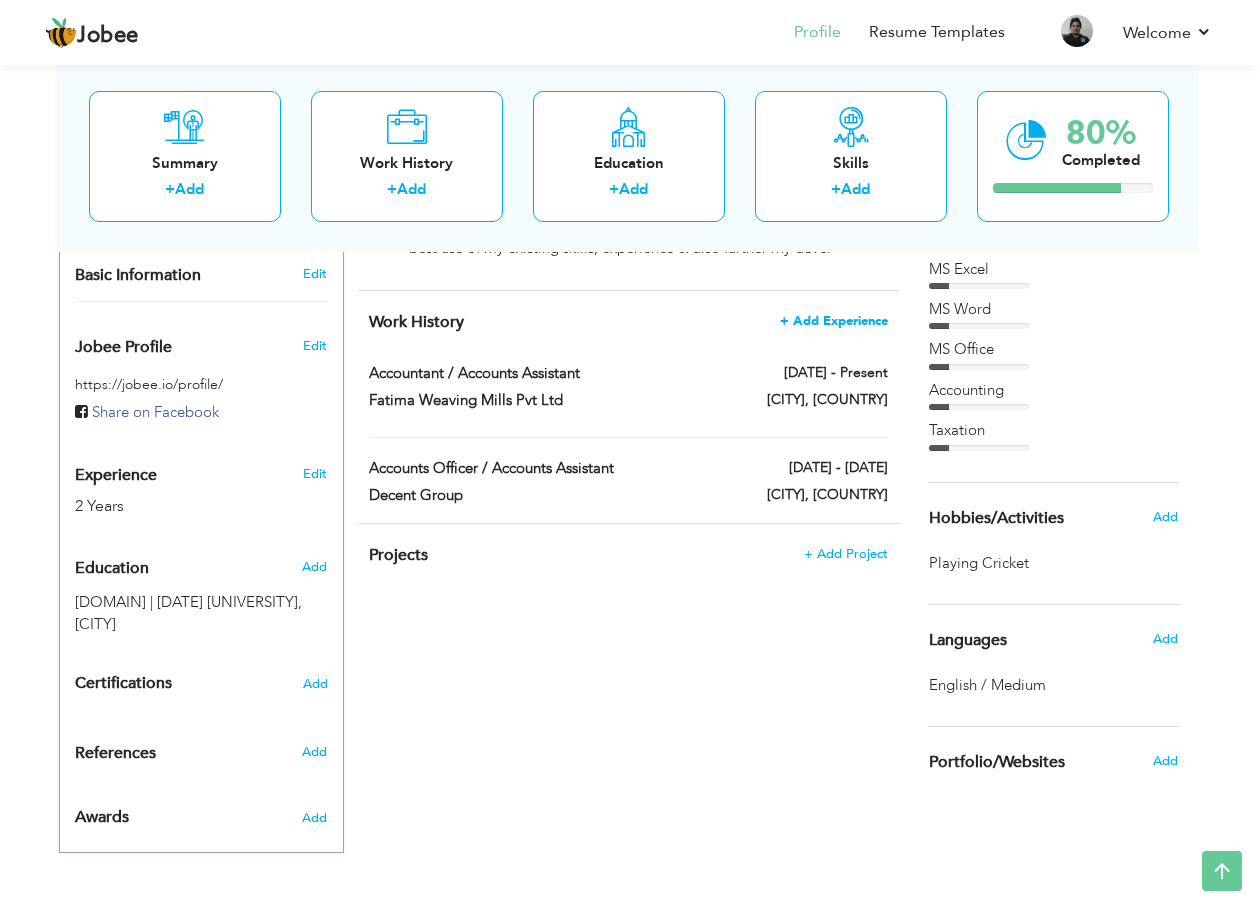 click on "+ Add Experience" at bounding box center (834, 321) 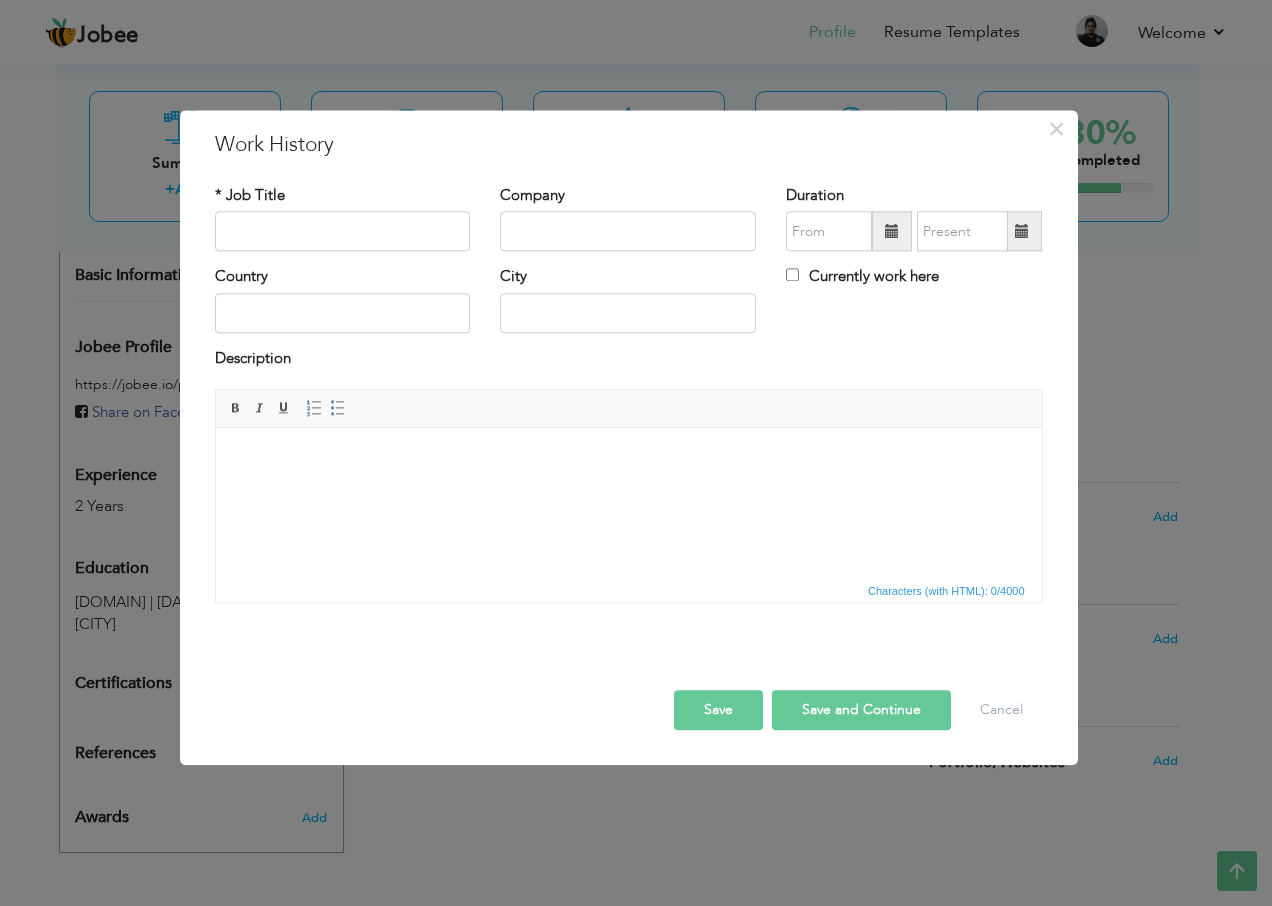 click at bounding box center (628, 458) 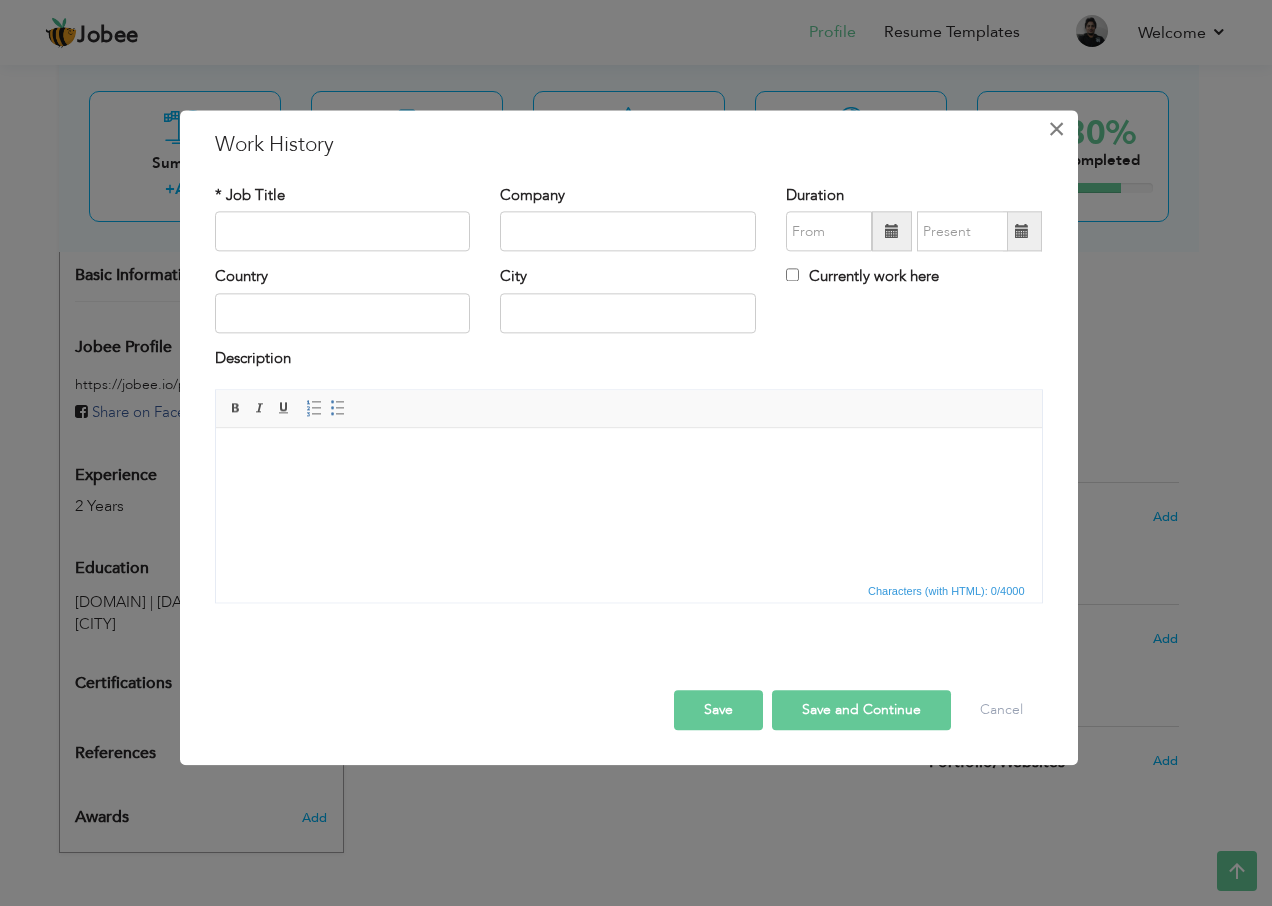 click on "×" at bounding box center (1056, 129) 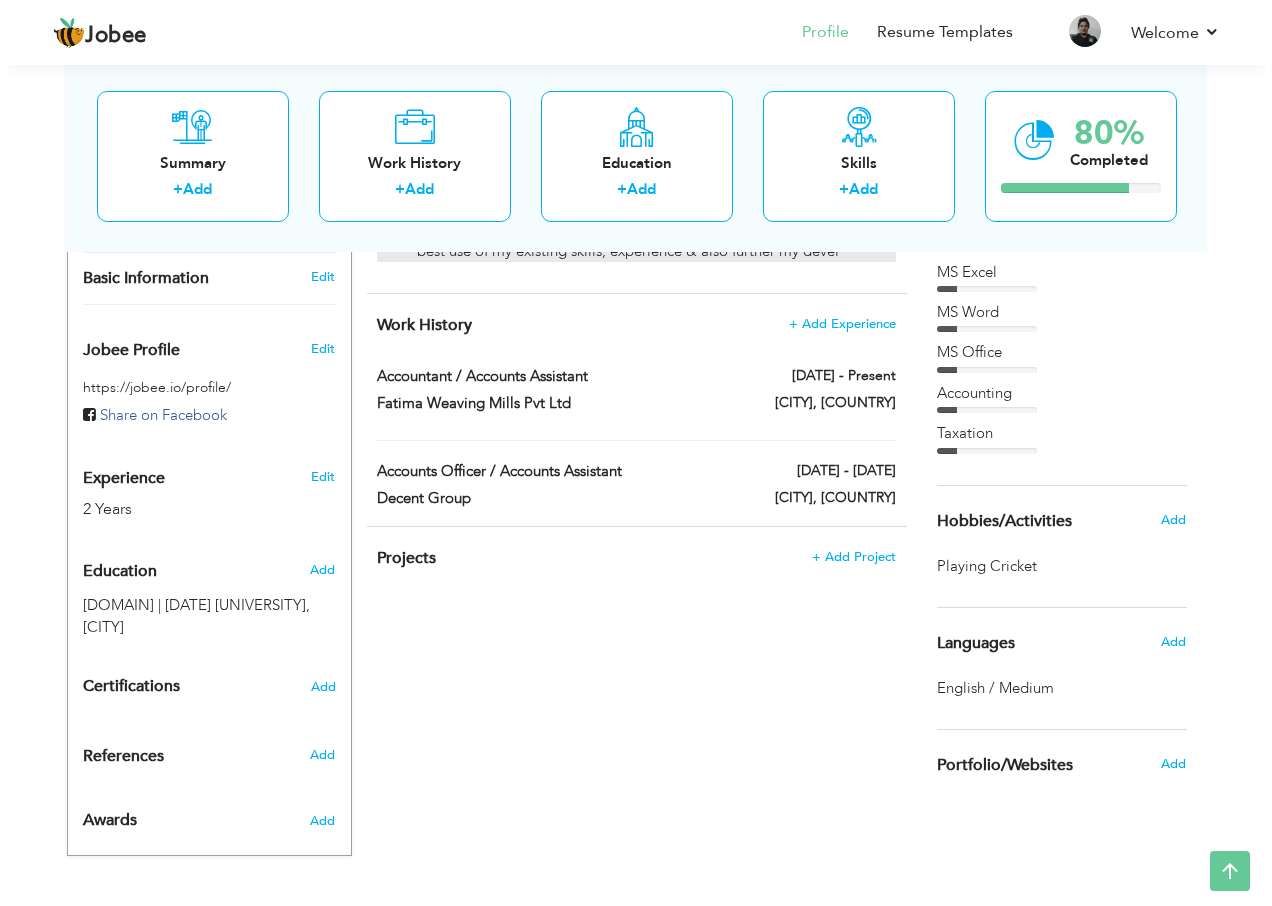 scroll, scrollTop: 555, scrollLeft: 0, axis: vertical 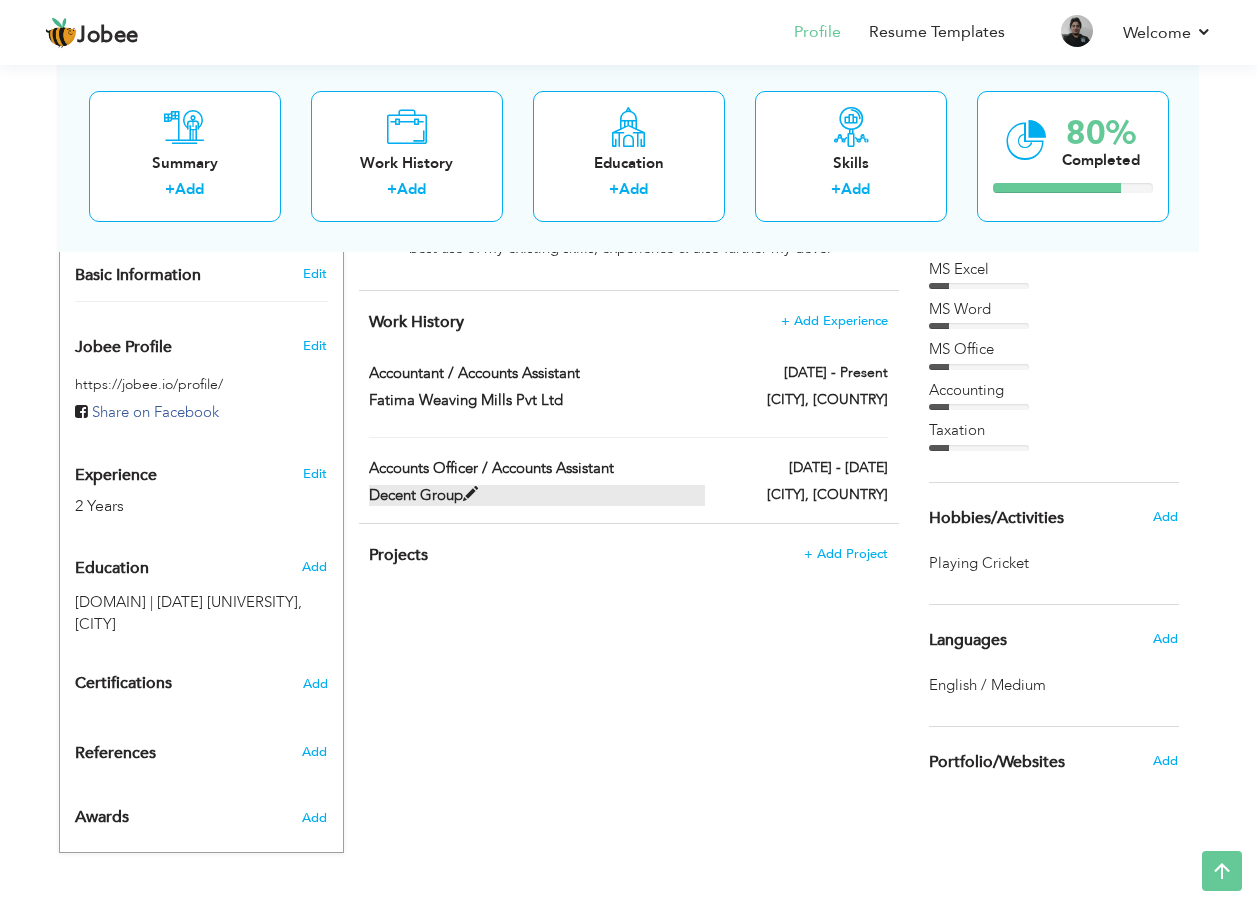 click on "Decent Group" at bounding box center [537, 495] 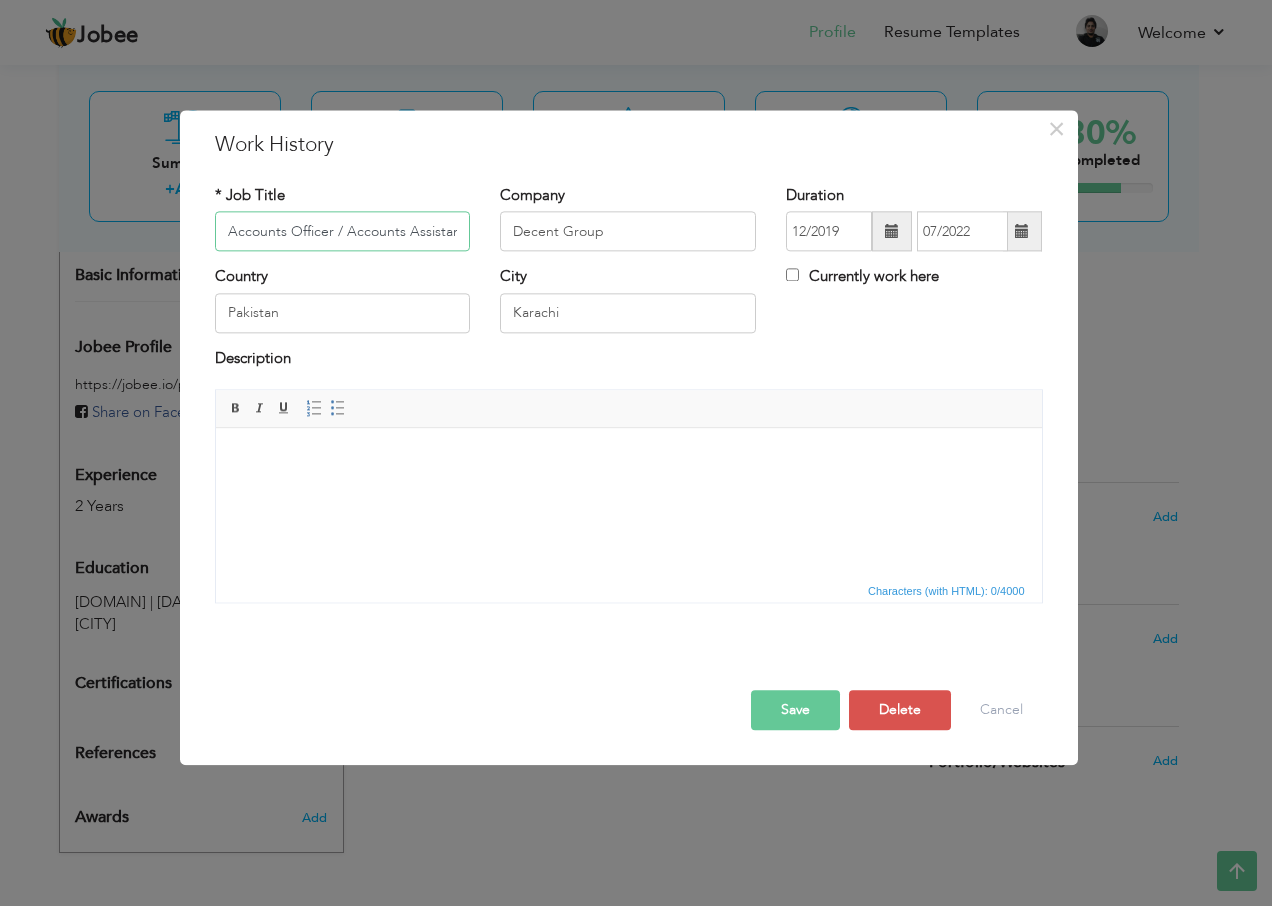 scroll, scrollTop: 0, scrollLeft: 2, axis: horizontal 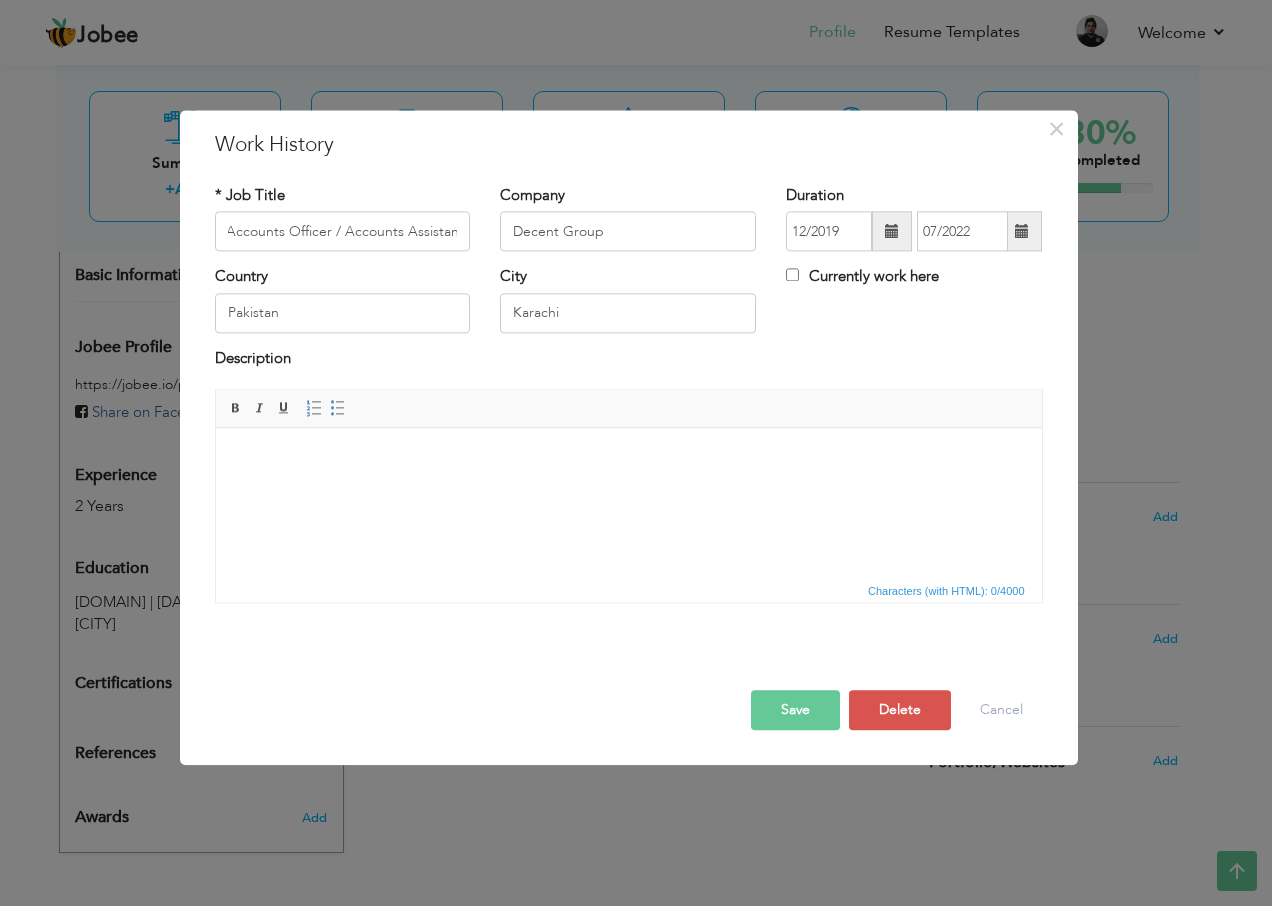 click at bounding box center (628, 458) 